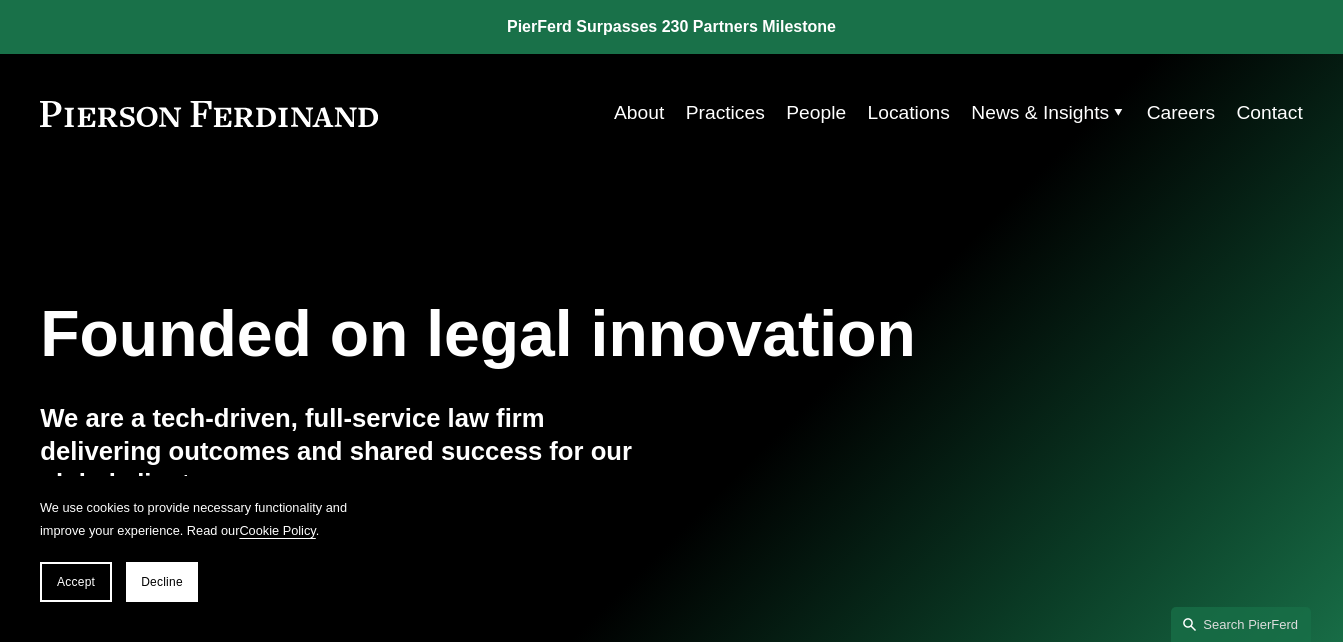 scroll, scrollTop: 0, scrollLeft: 0, axis: both 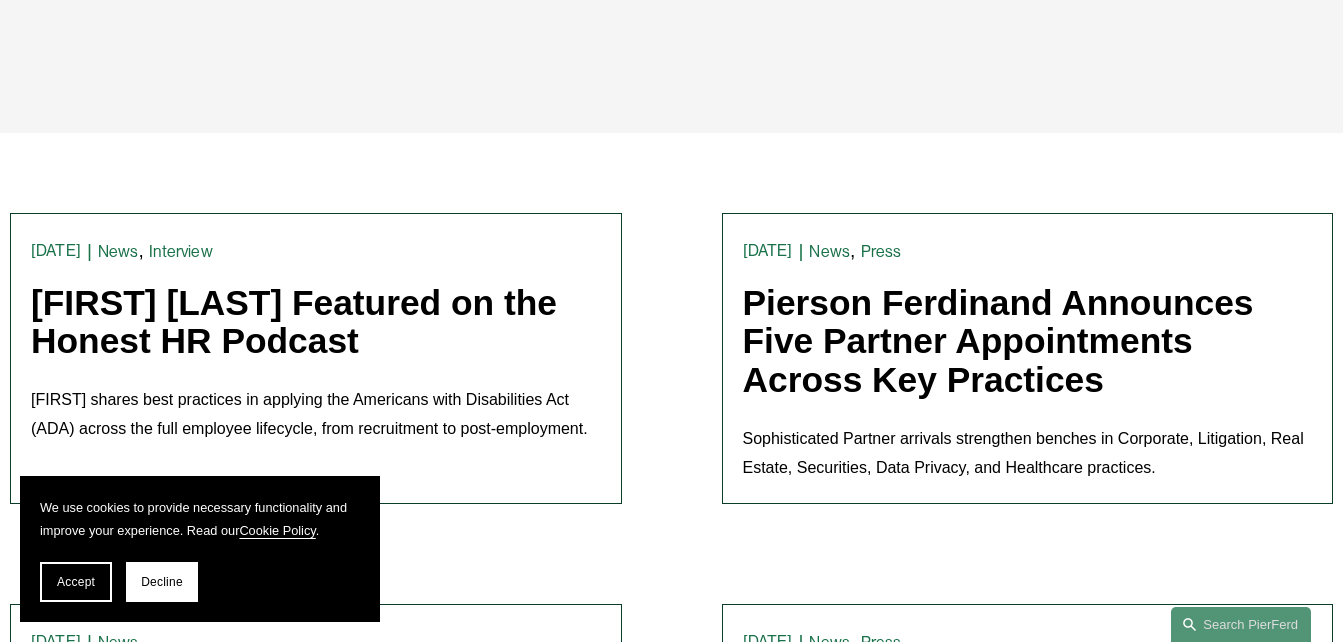 click on "Pierson Ferdinand Announces Five Partner Appointments Across Key Practices" at bounding box center [998, 341] 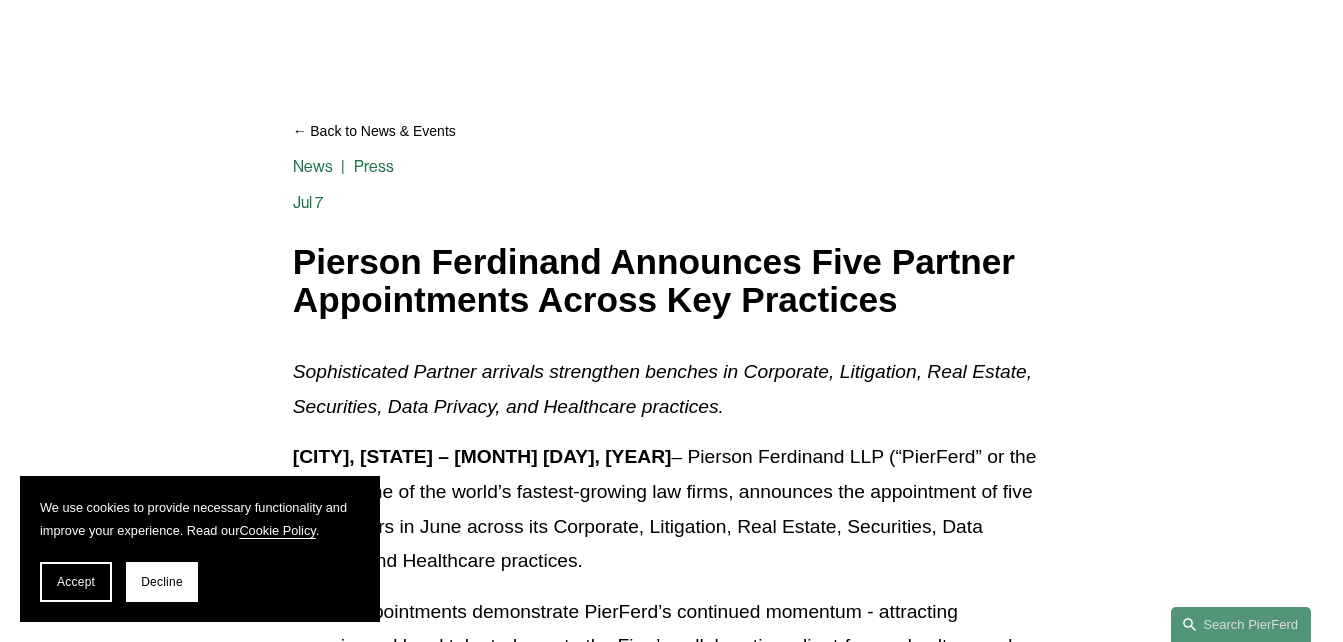 scroll, scrollTop: 0, scrollLeft: 0, axis: both 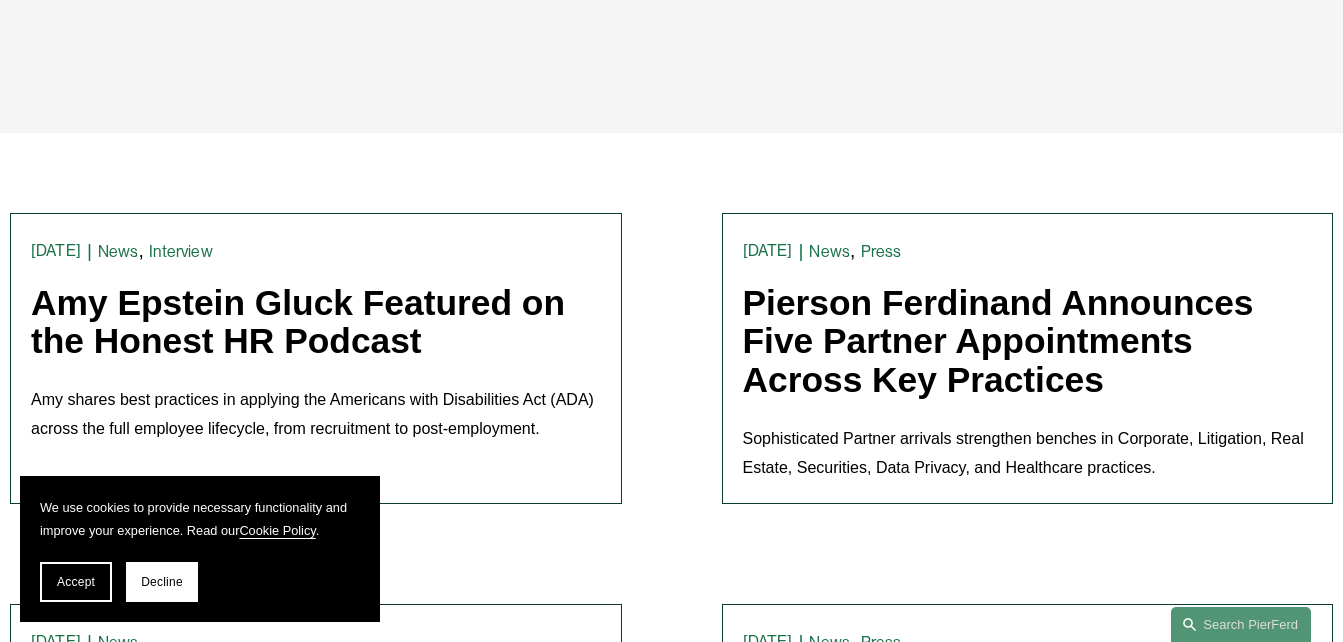 click on "Pierson Ferdinand Announces Five Partner Appointments Across Key Practices" at bounding box center (998, 341) 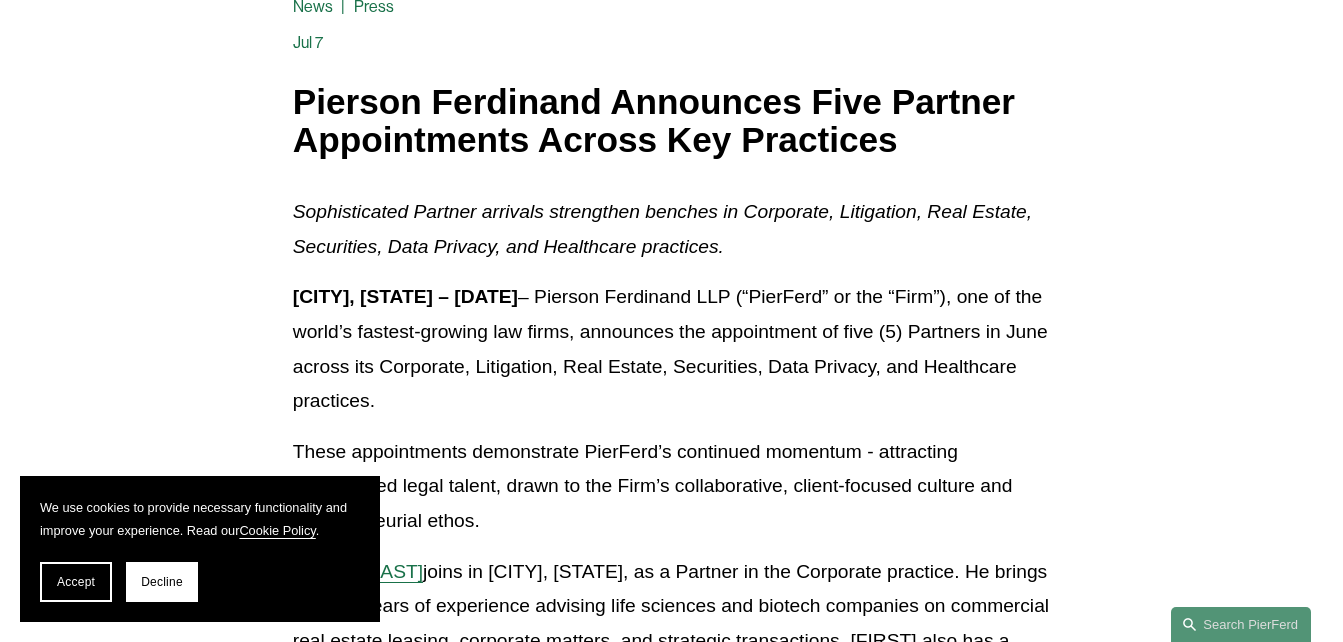 scroll, scrollTop: 0, scrollLeft: 0, axis: both 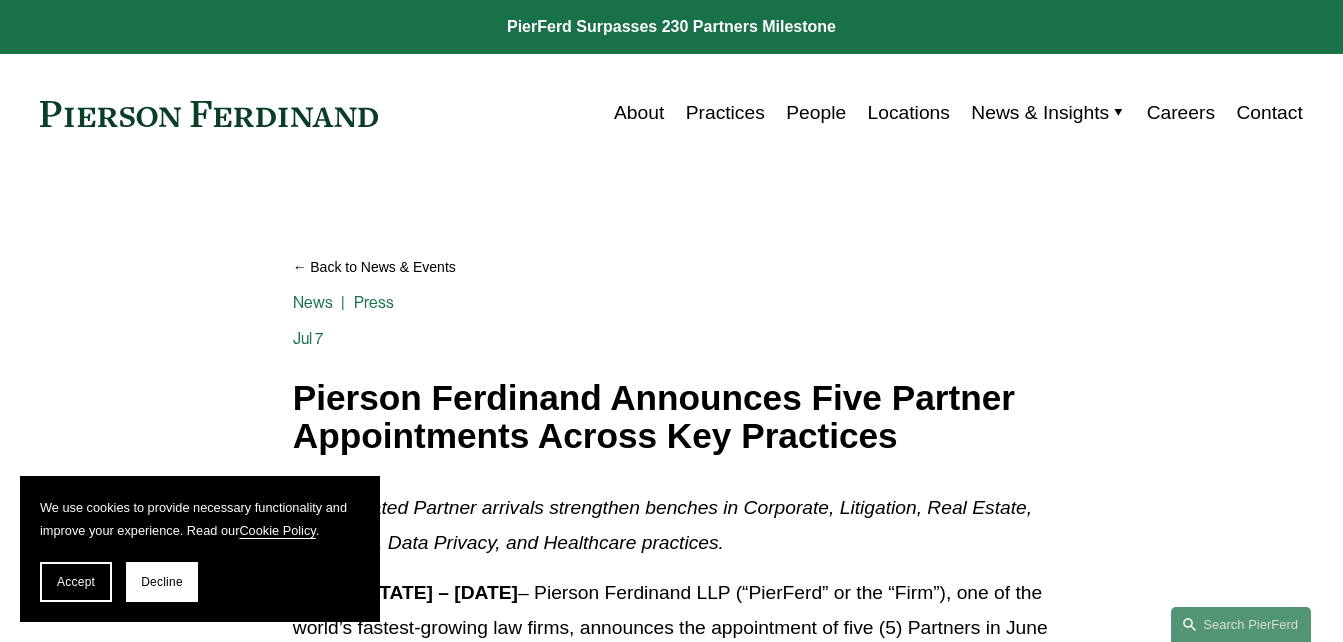 click at bounding box center [209, 114] 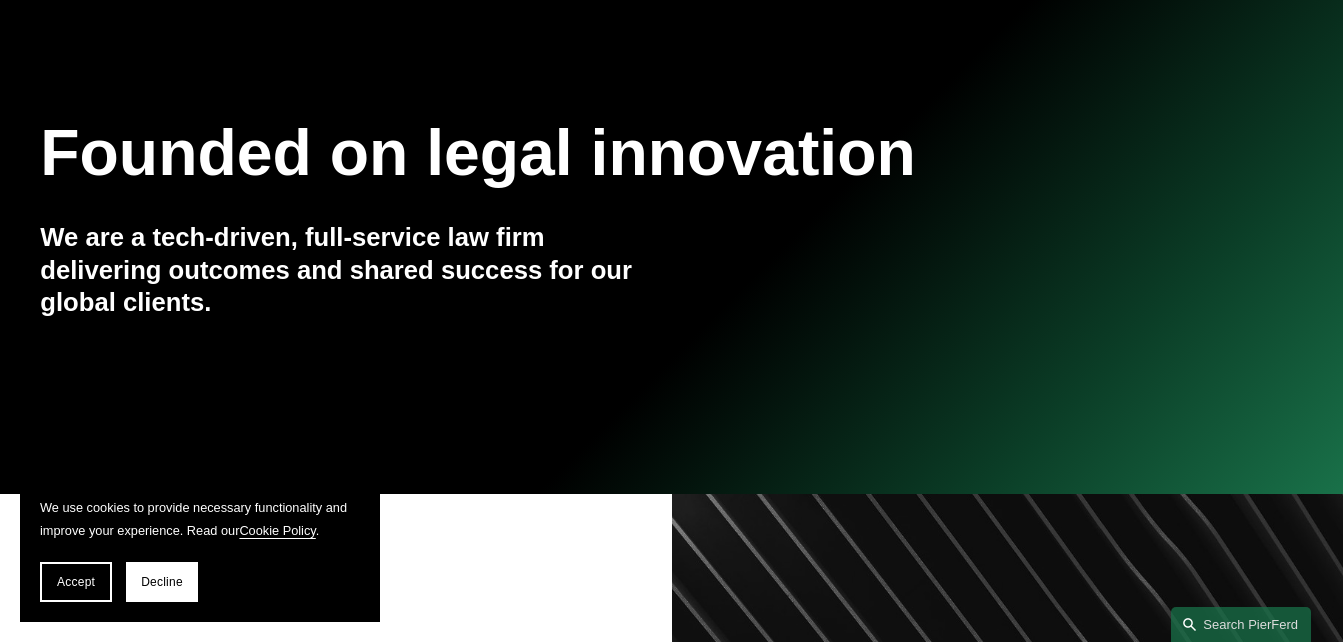 scroll, scrollTop: 200, scrollLeft: 0, axis: vertical 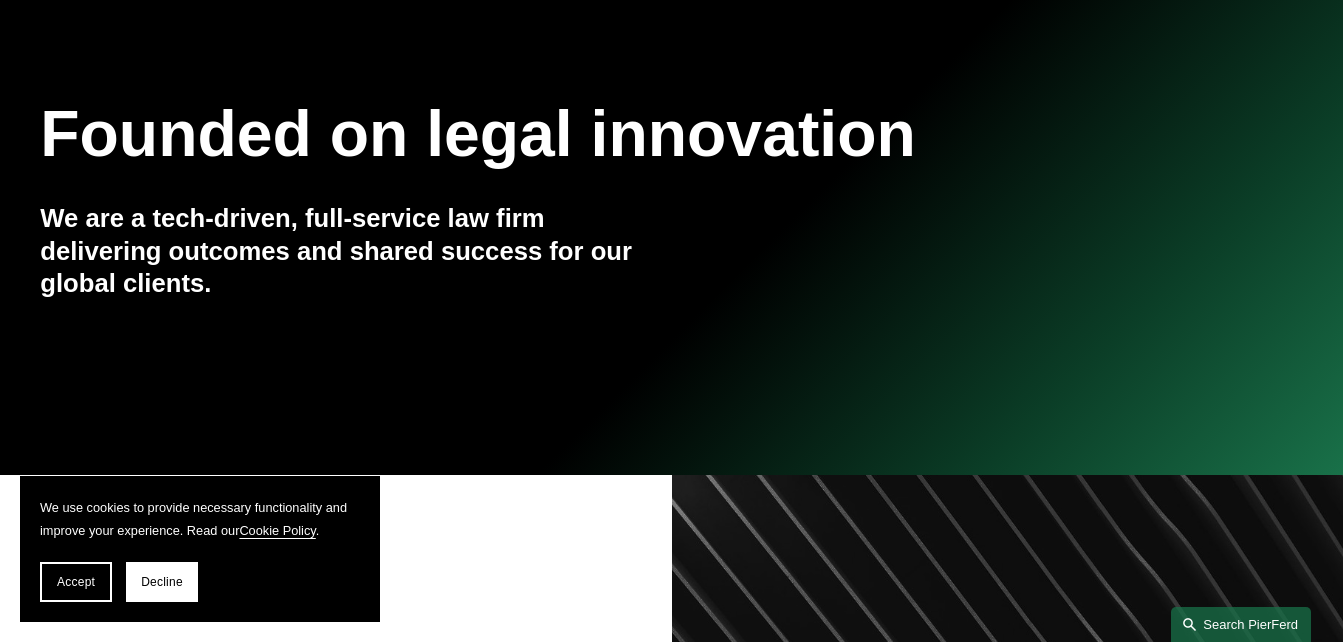 click on "Search this site" at bounding box center [1241, 624] 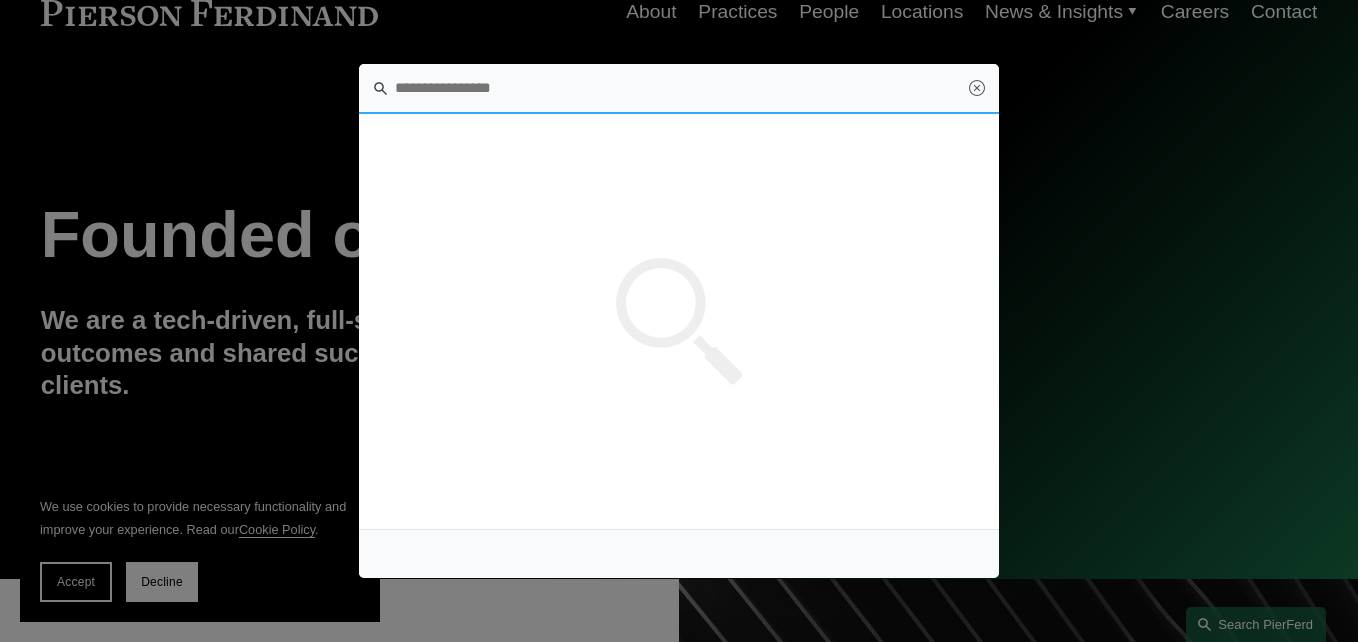 scroll, scrollTop: 0, scrollLeft: 0, axis: both 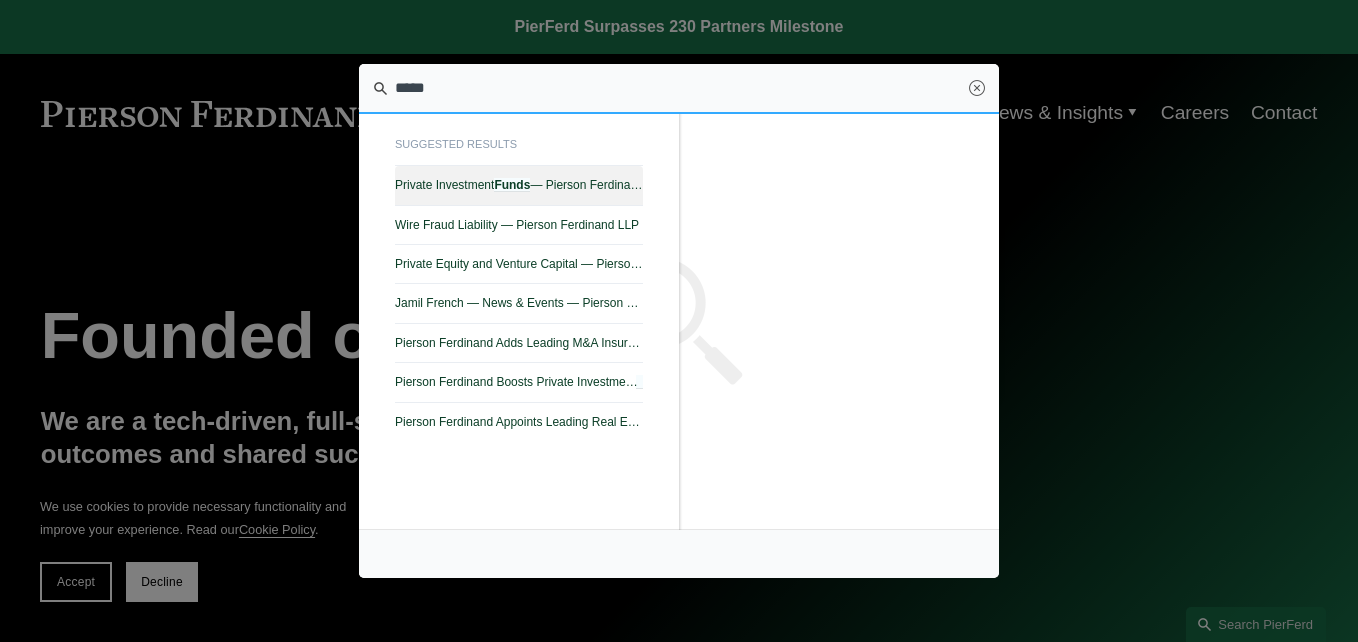 click on "Private Investment  Funds  — Pierson Ferdinand LLP" at bounding box center [519, 185] 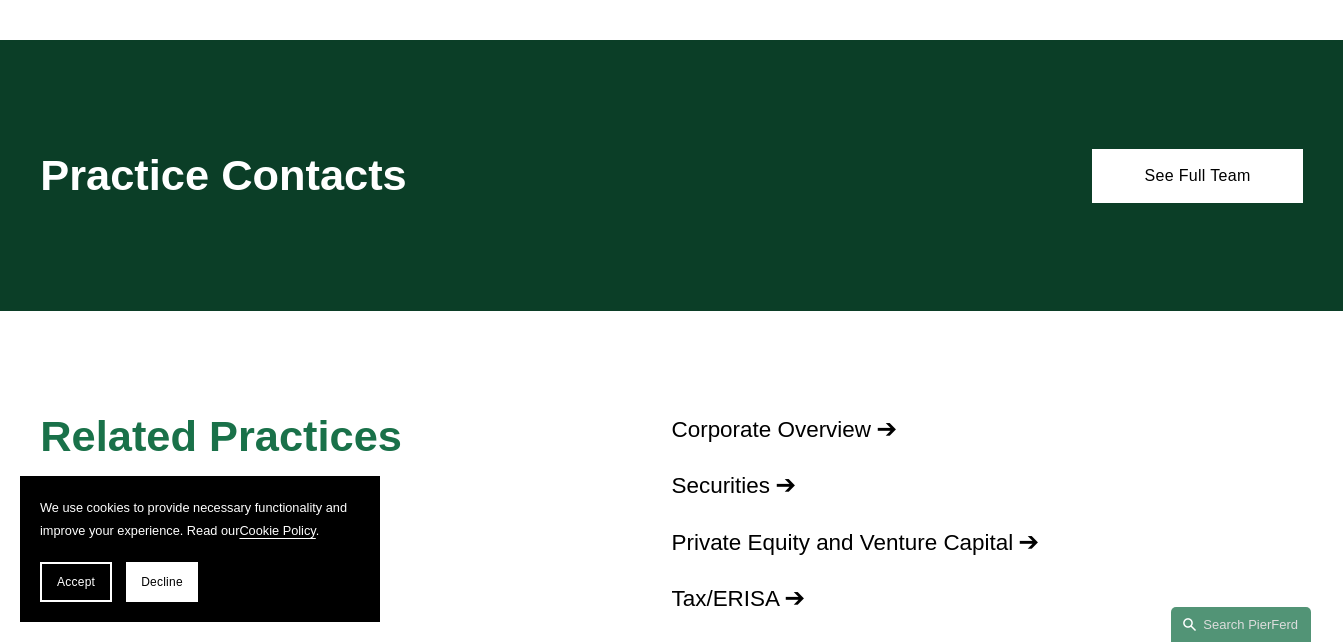 scroll, scrollTop: 1610, scrollLeft: 0, axis: vertical 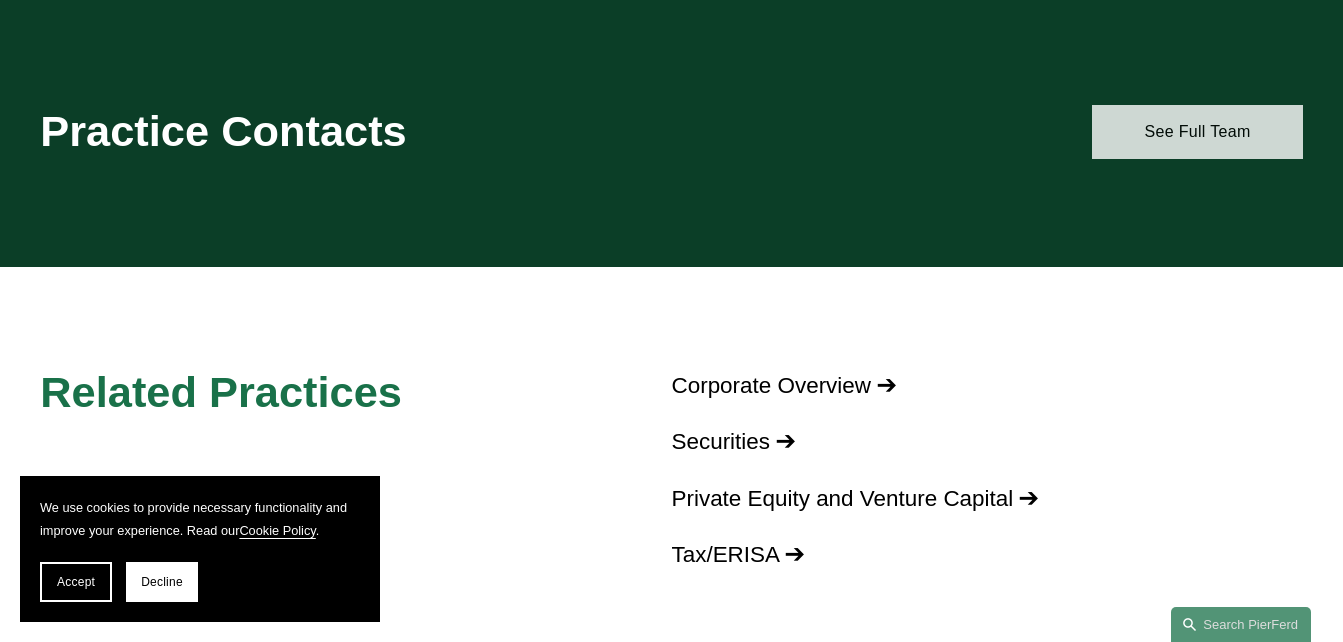 click on "See Full Team" at bounding box center [1197, 132] 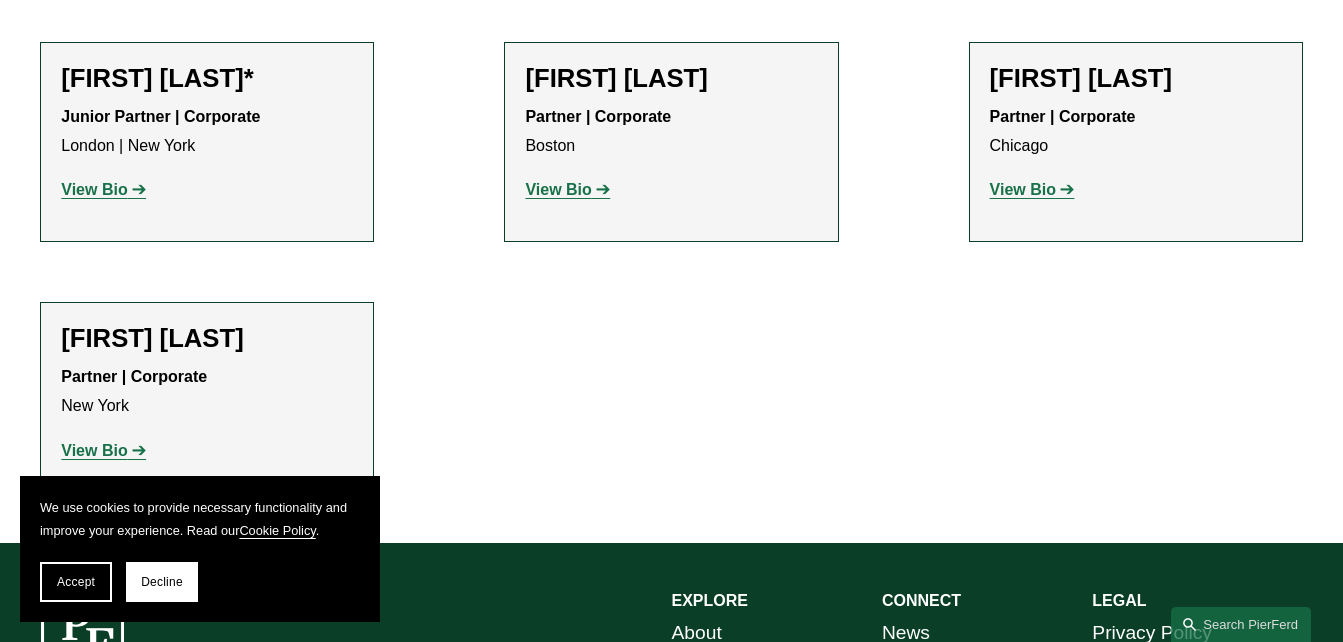 scroll, scrollTop: 1900, scrollLeft: 0, axis: vertical 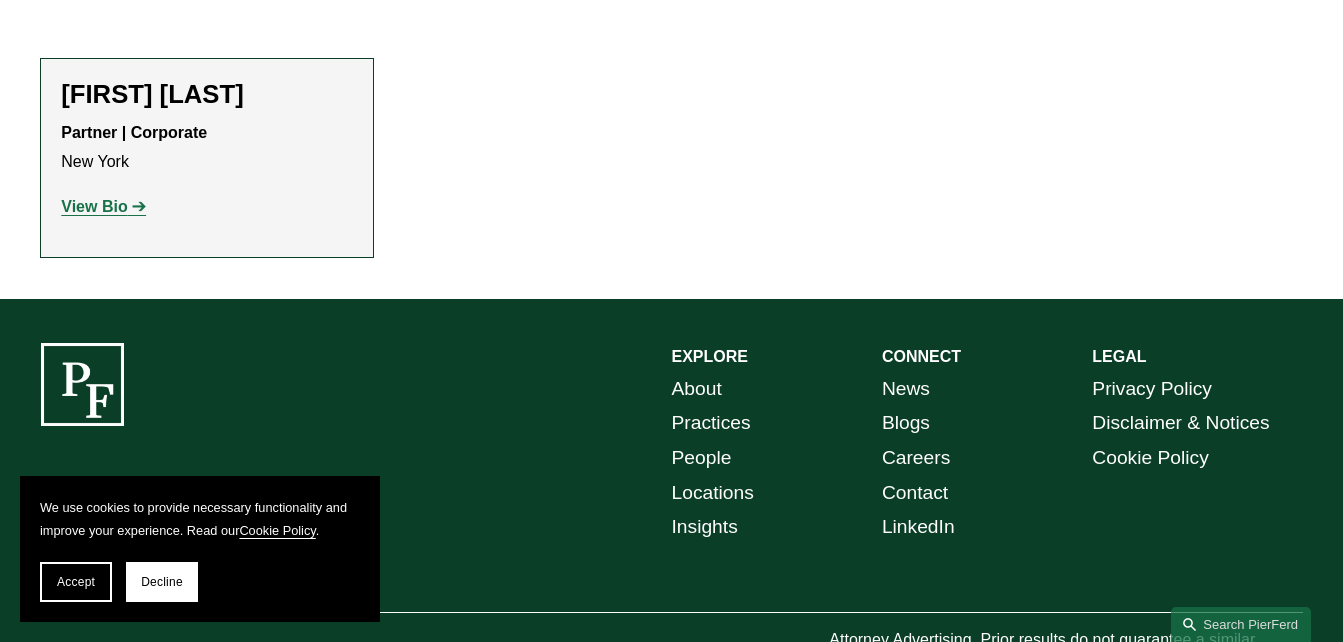 click on "View Bio" 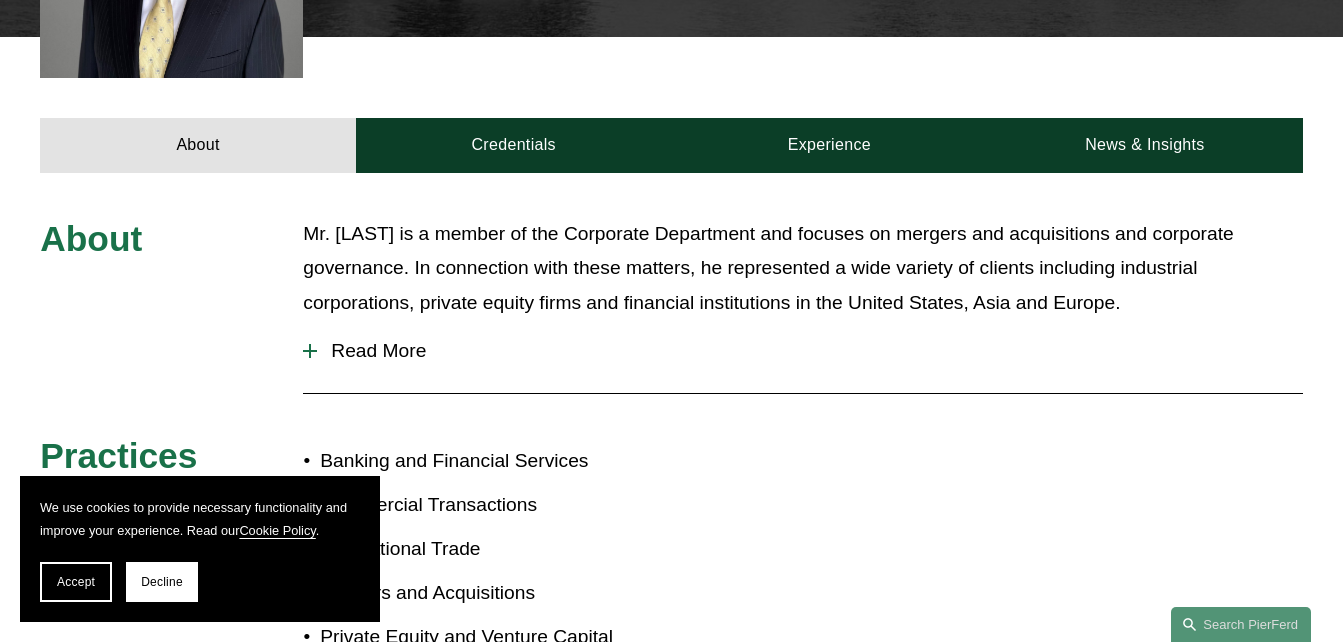 scroll, scrollTop: 700, scrollLeft: 0, axis: vertical 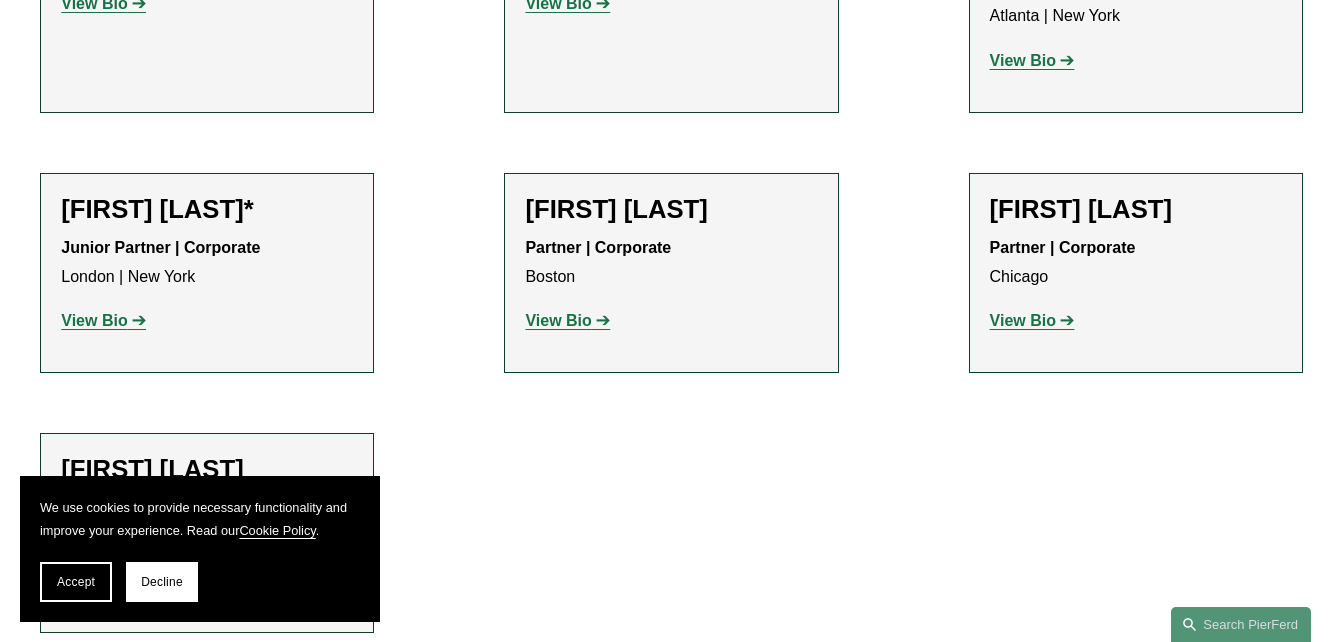 click on "View Bio" 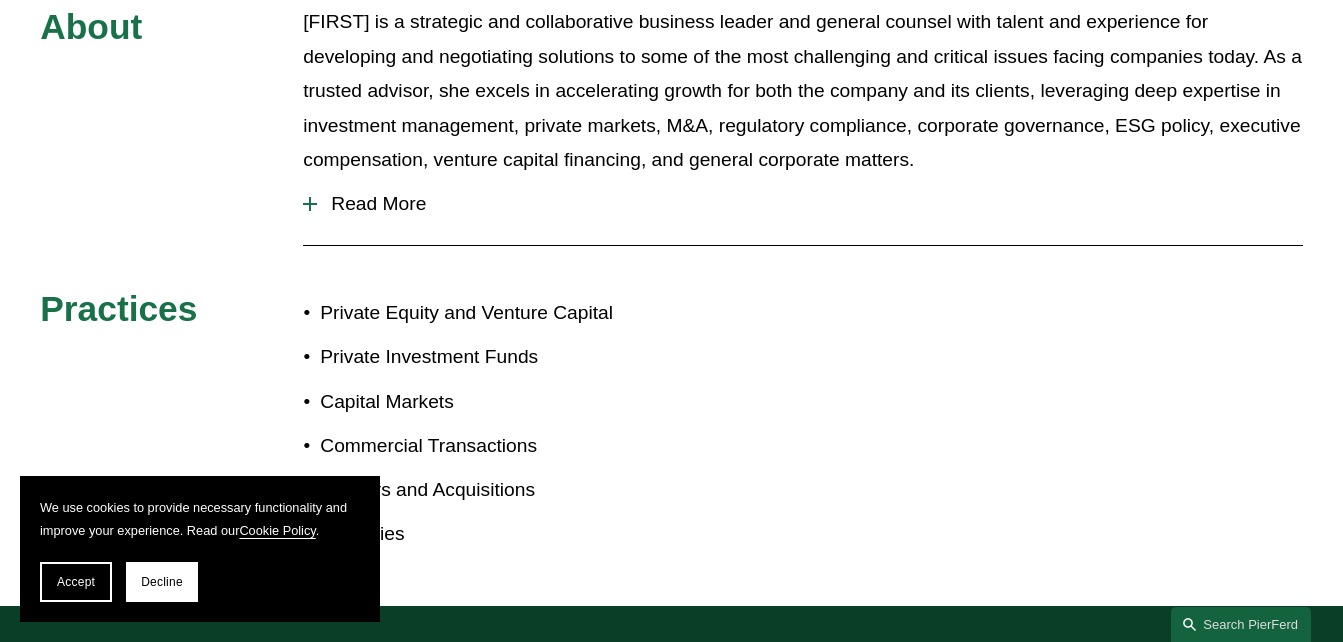 scroll, scrollTop: 800, scrollLeft: 0, axis: vertical 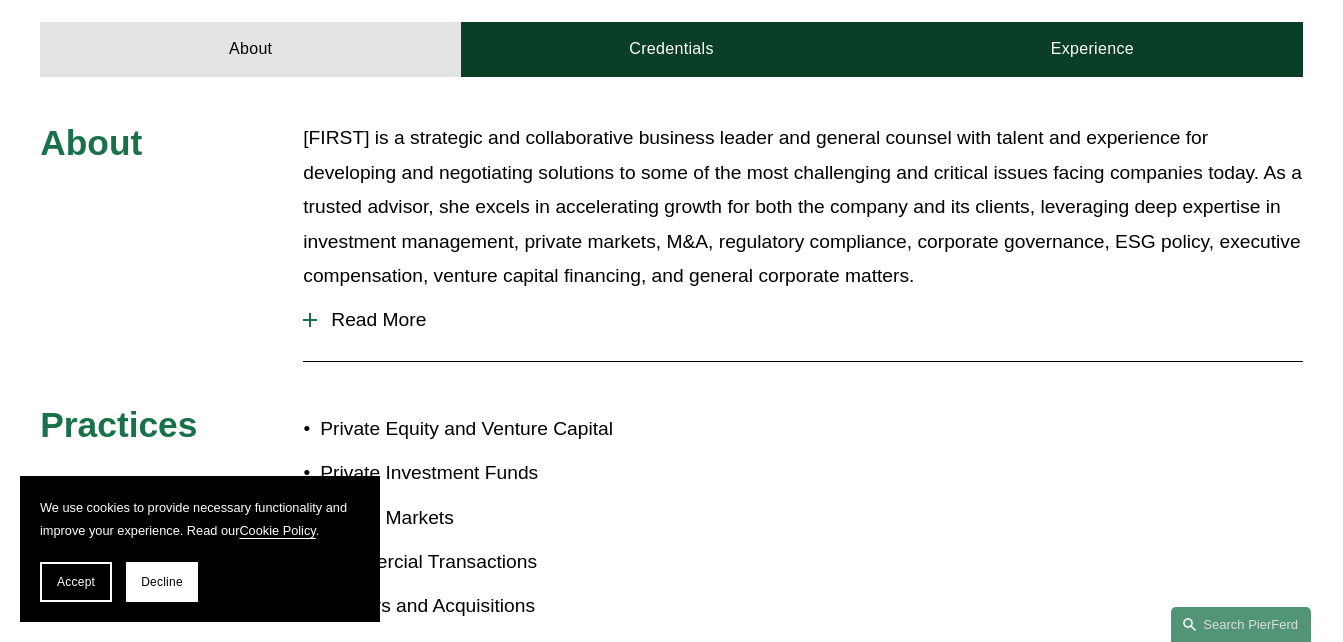 click on "Read More" at bounding box center (809, 320) 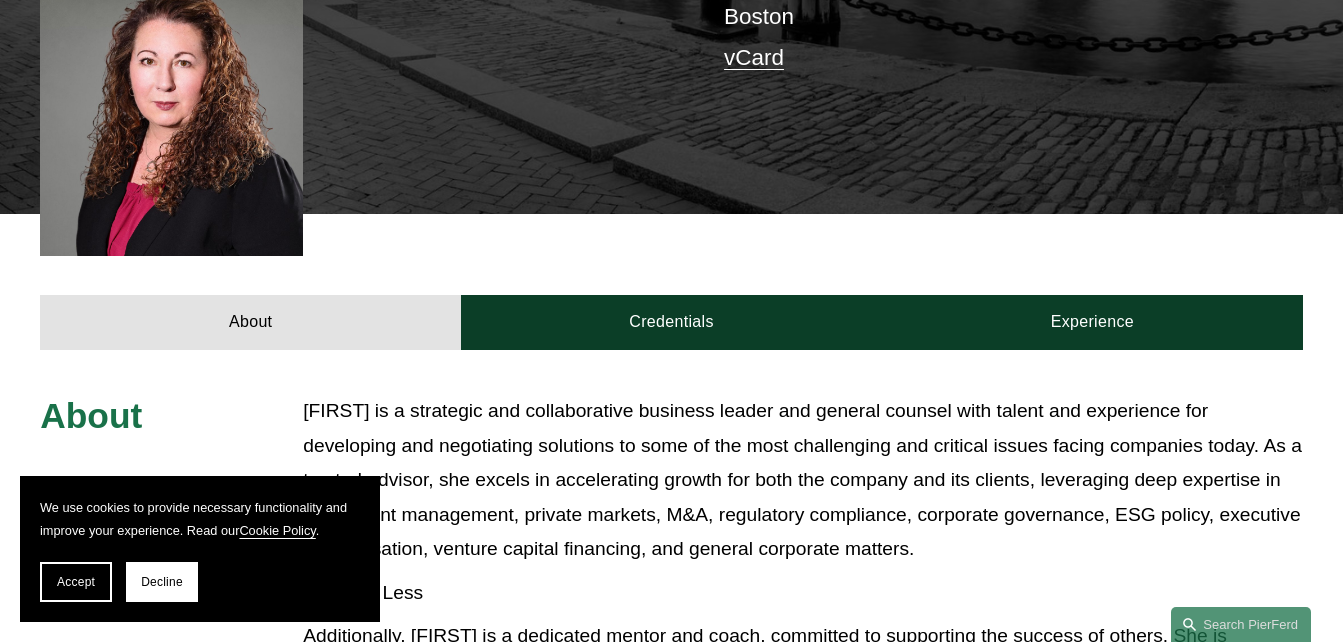 scroll, scrollTop: 500, scrollLeft: 0, axis: vertical 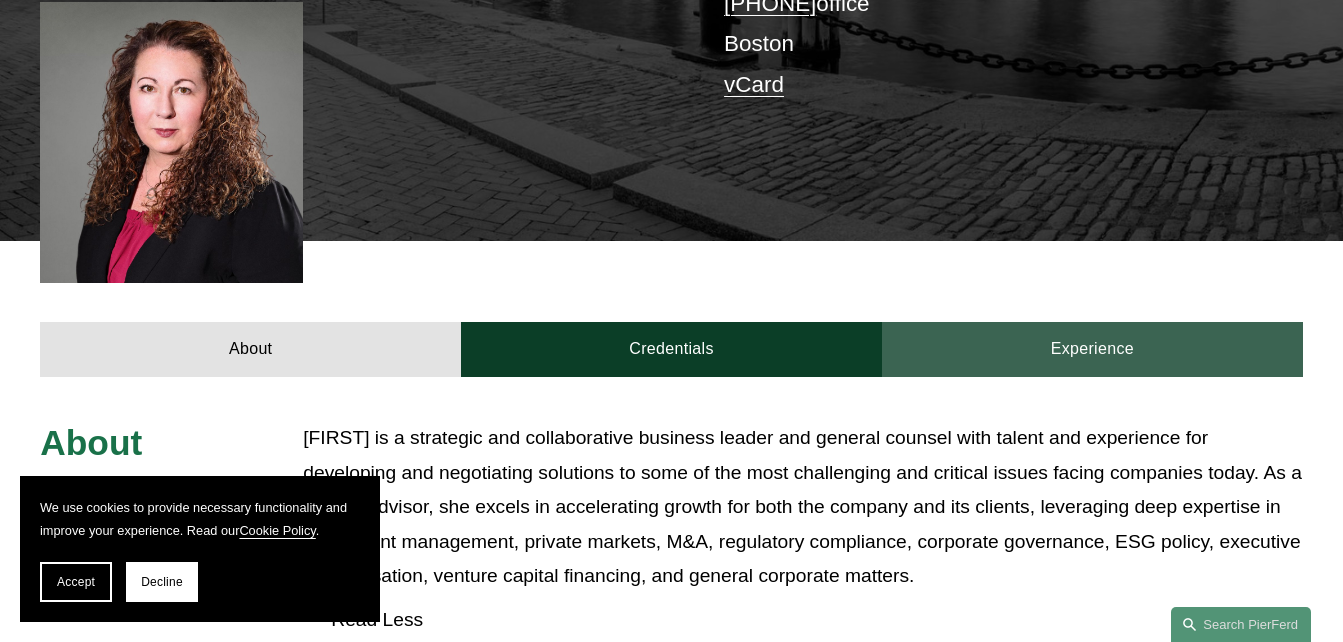 click on "Experience" at bounding box center [1092, 349] 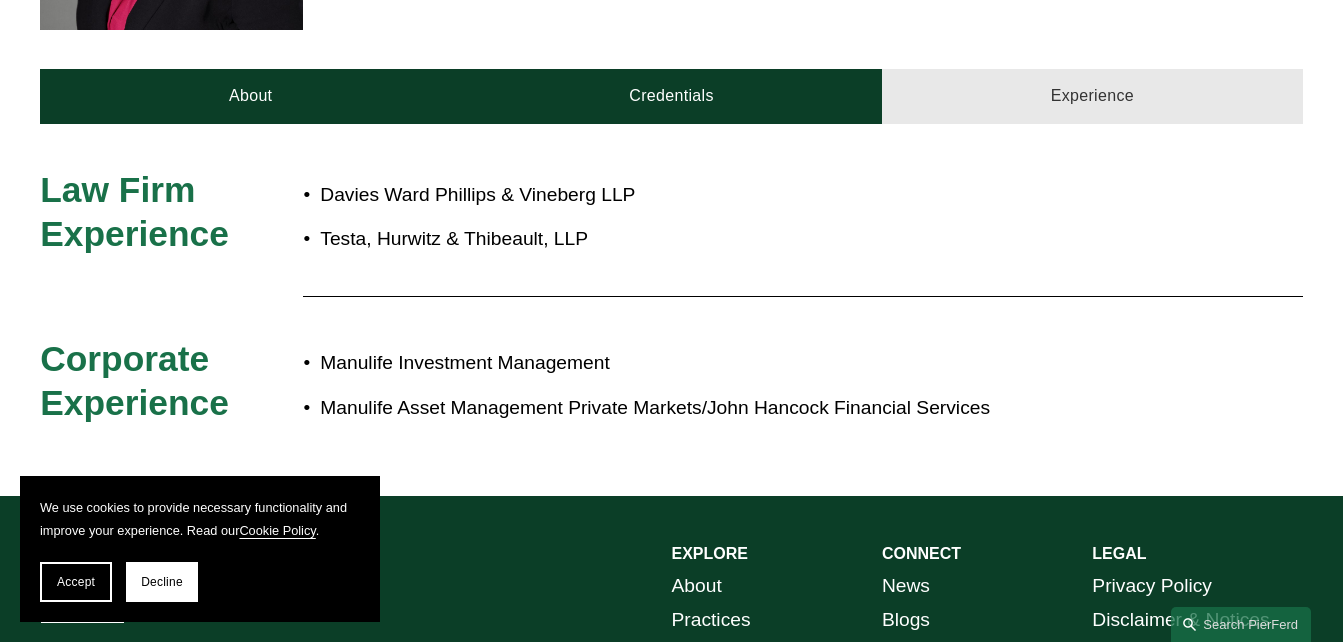 scroll, scrollTop: 800, scrollLeft: 0, axis: vertical 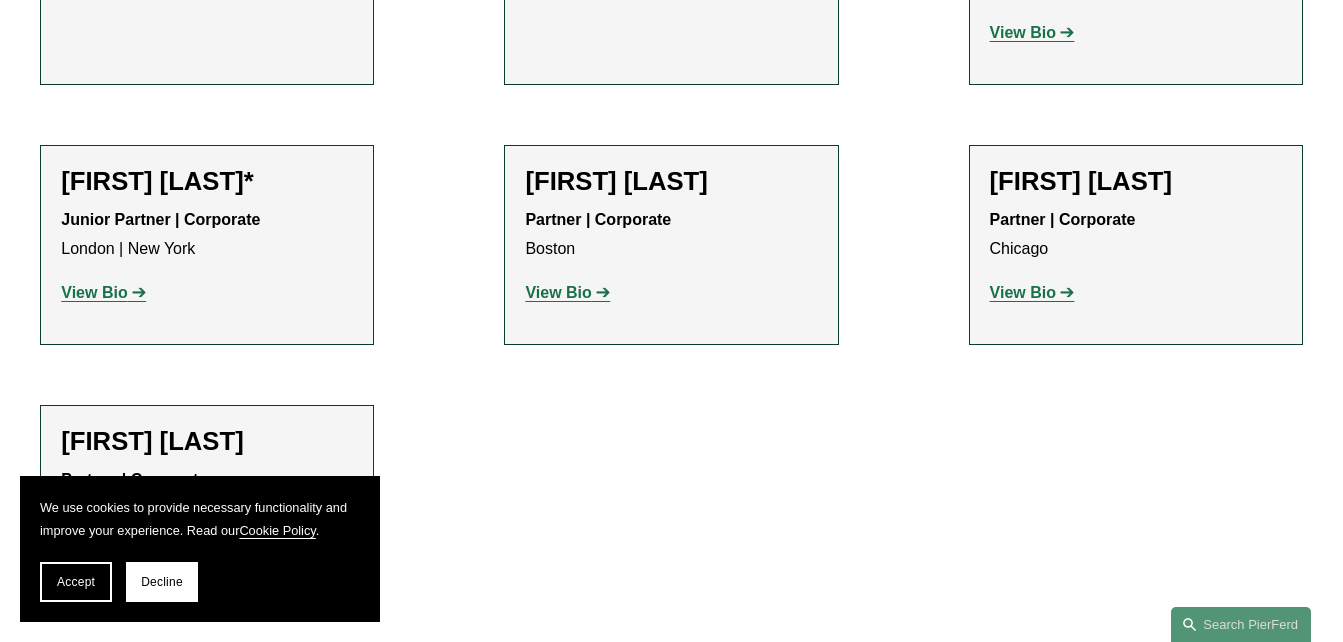 click on "View Bio" 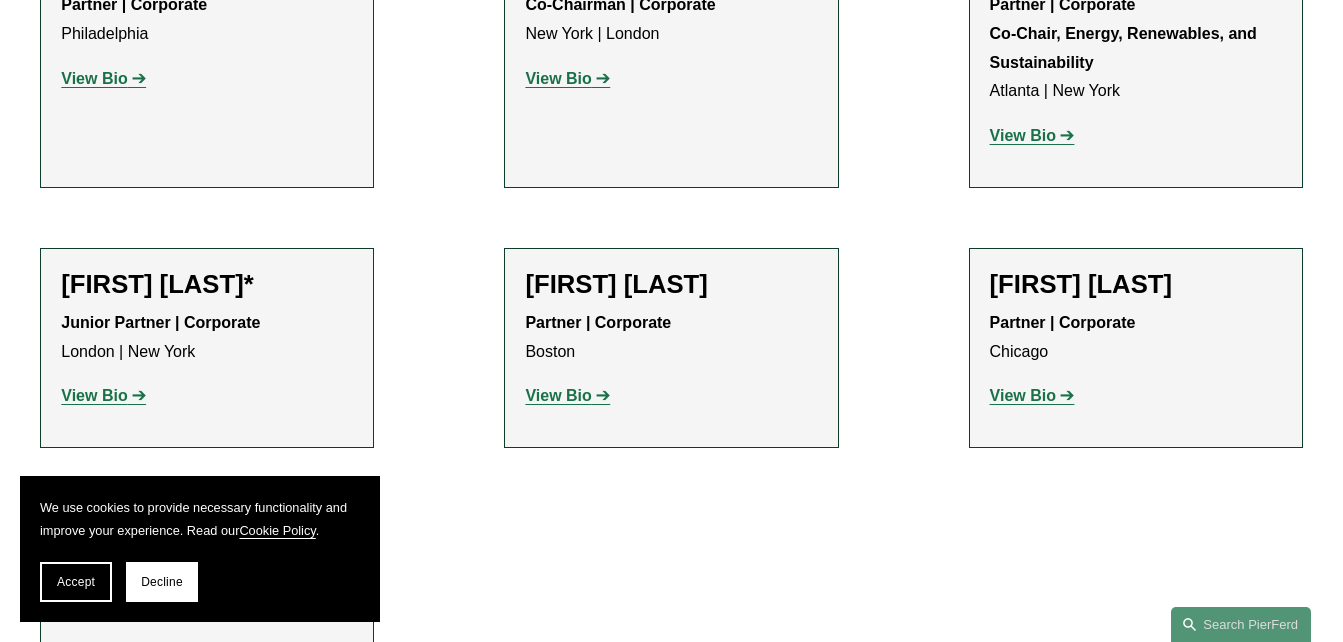 scroll, scrollTop: 1353, scrollLeft: 0, axis: vertical 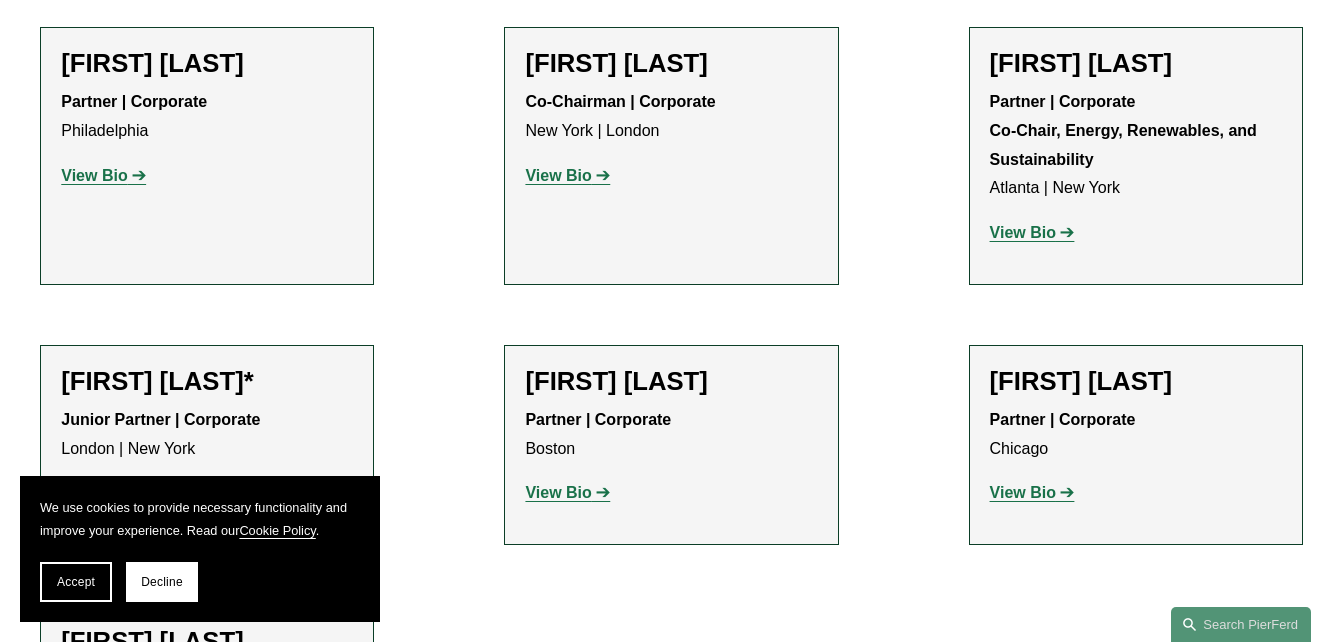 click on "View Bio" 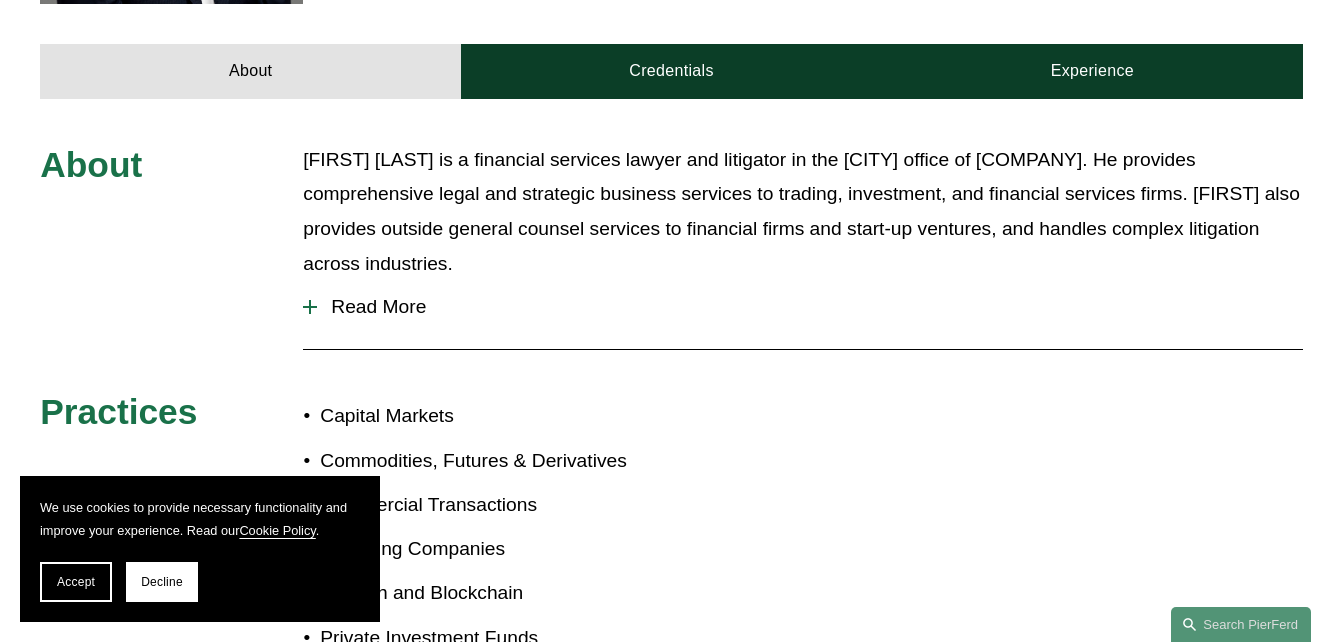 scroll, scrollTop: 800, scrollLeft: 0, axis: vertical 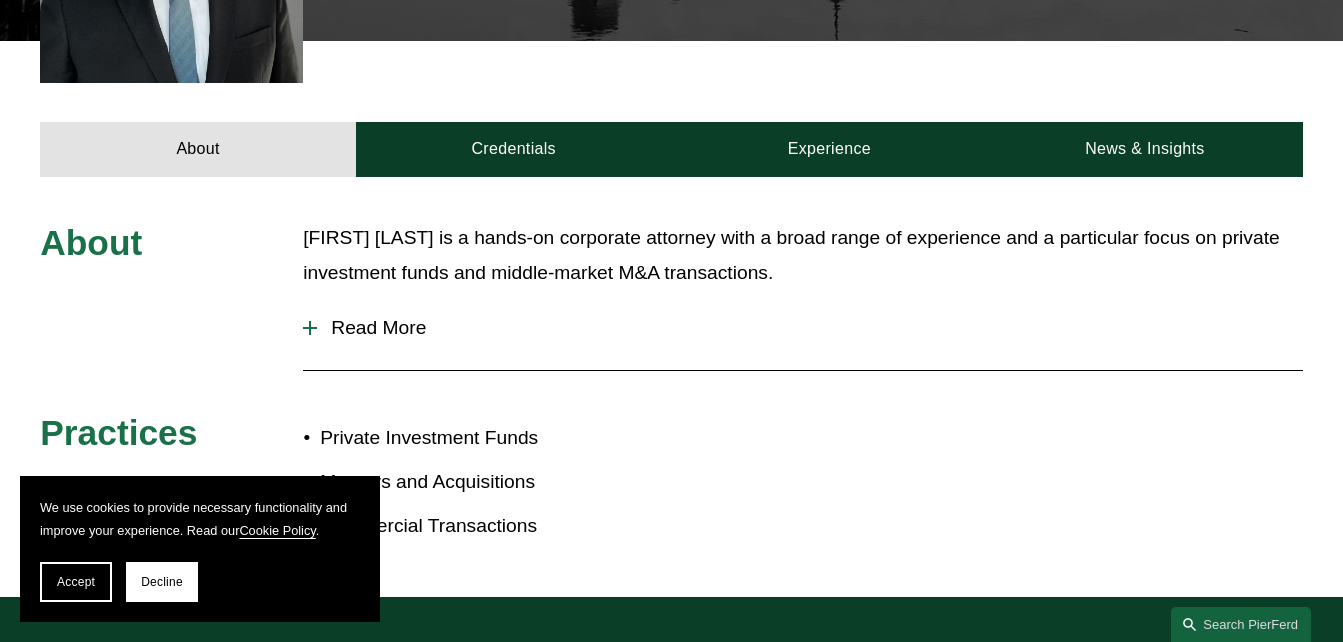 click on "Read More" at bounding box center [809, 328] 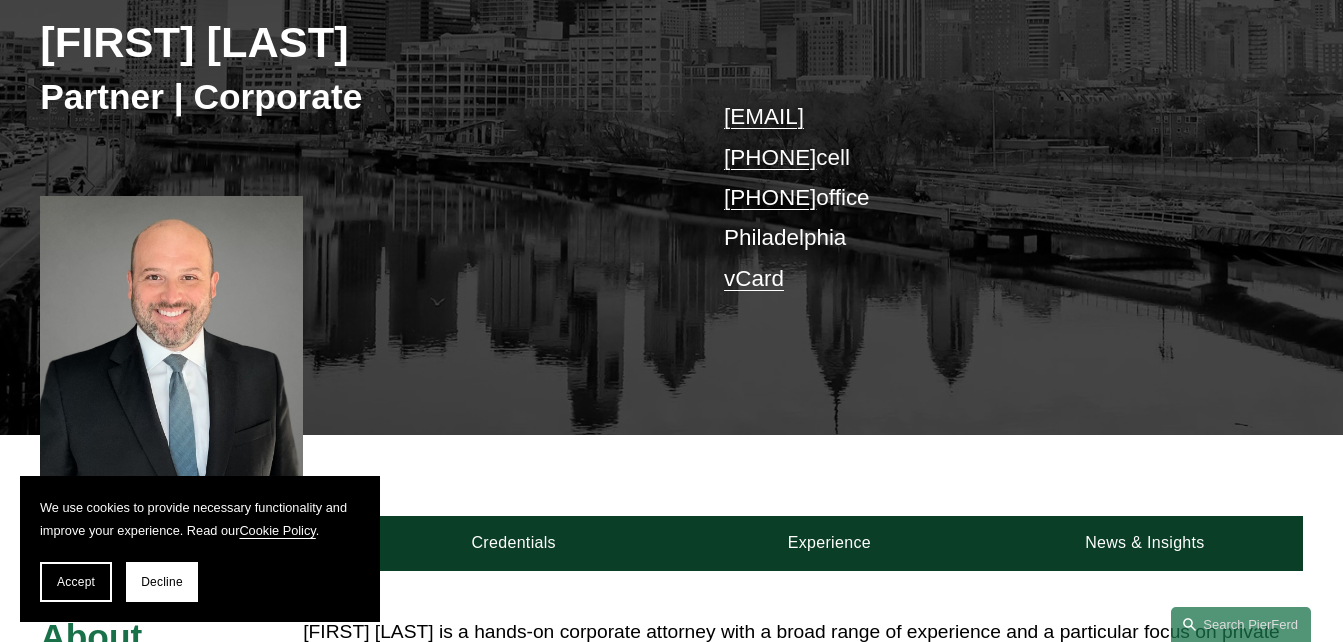 scroll, scrollTop: 300, scrollLeft: 0, axis: vertical 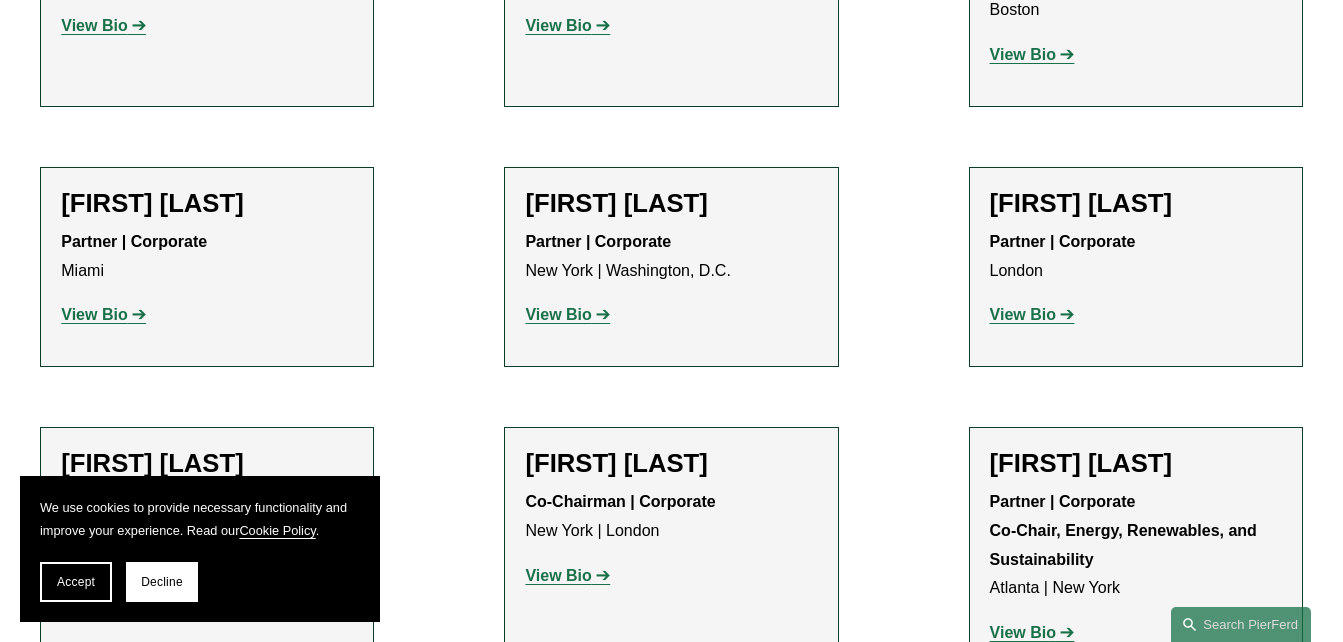 click on "View Bio" 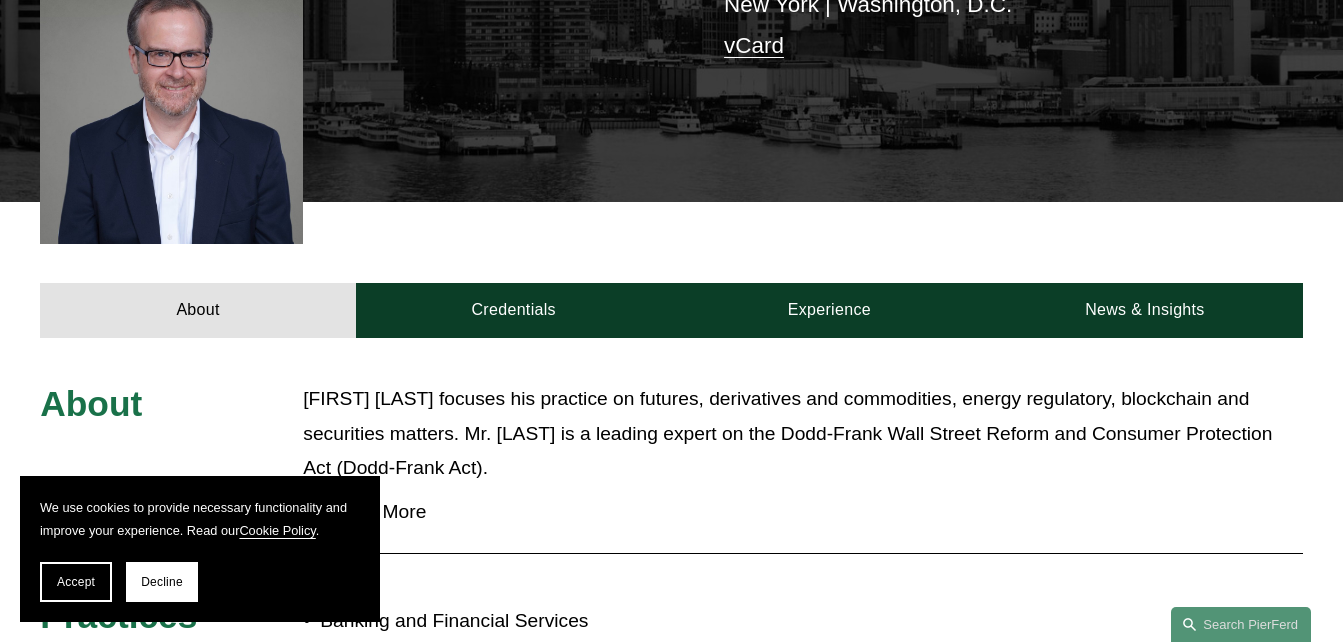 scroll, scrollTop: 800, scrollLeft: 0, axis: vertical 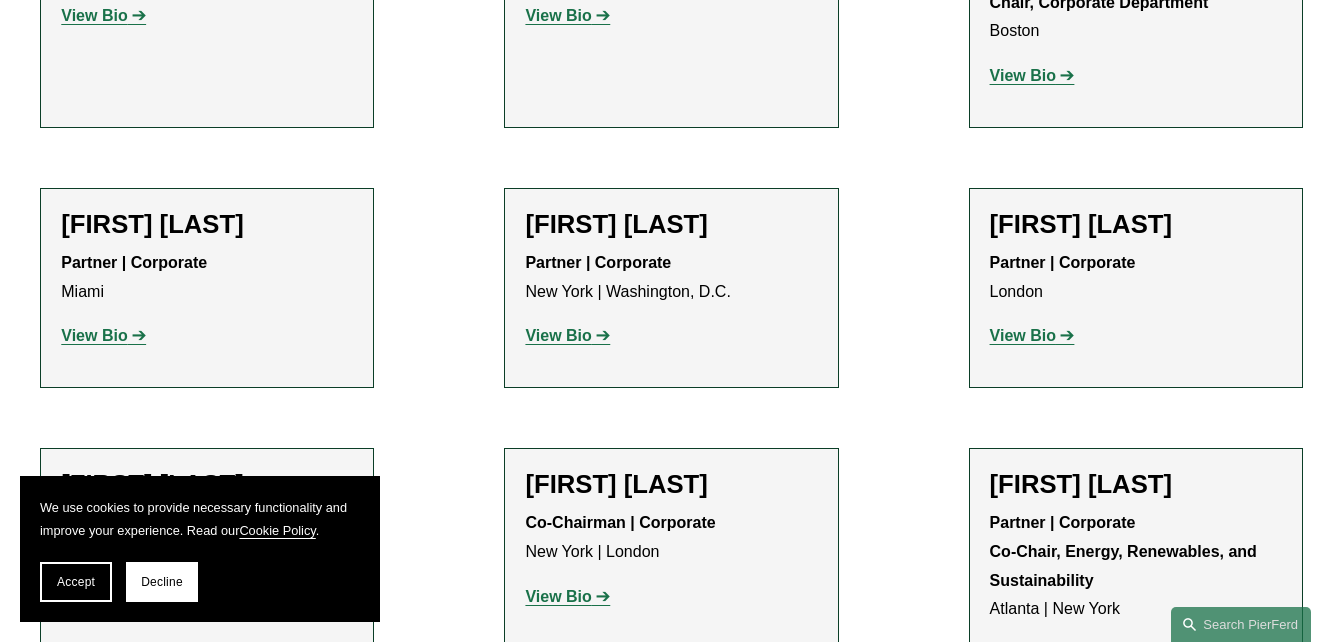 click on "View Bio" 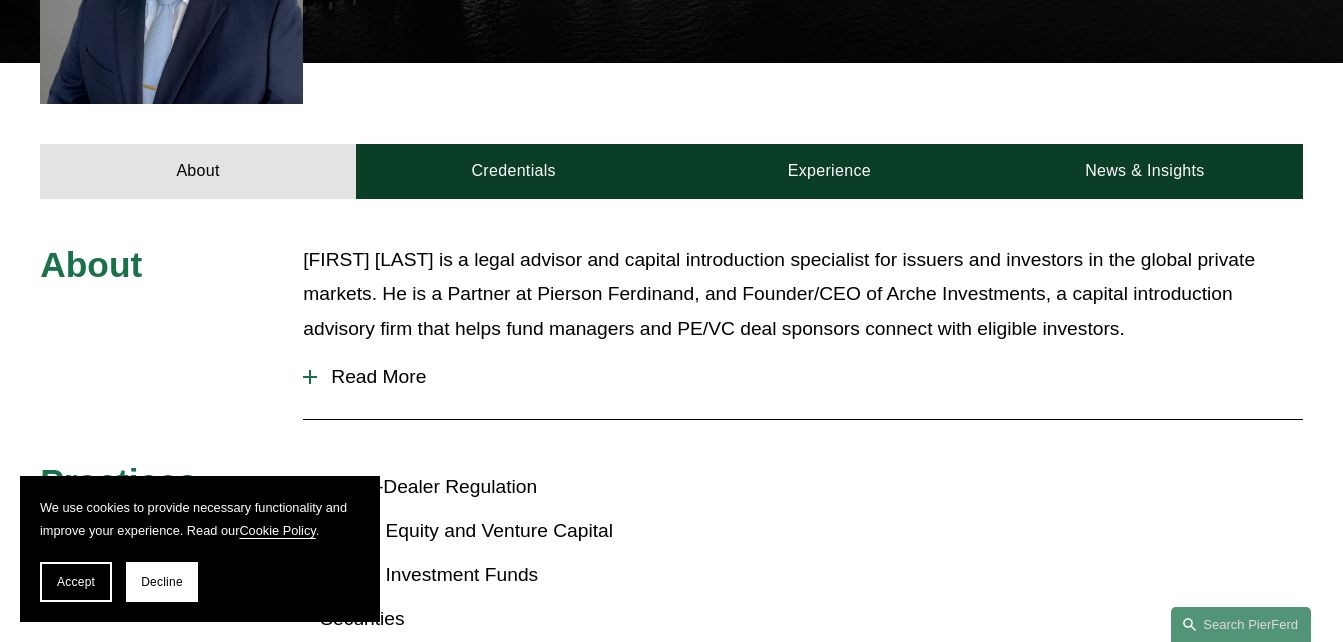 scroll, scrollTop: 700, scrollLeft: 0, axis: vertical 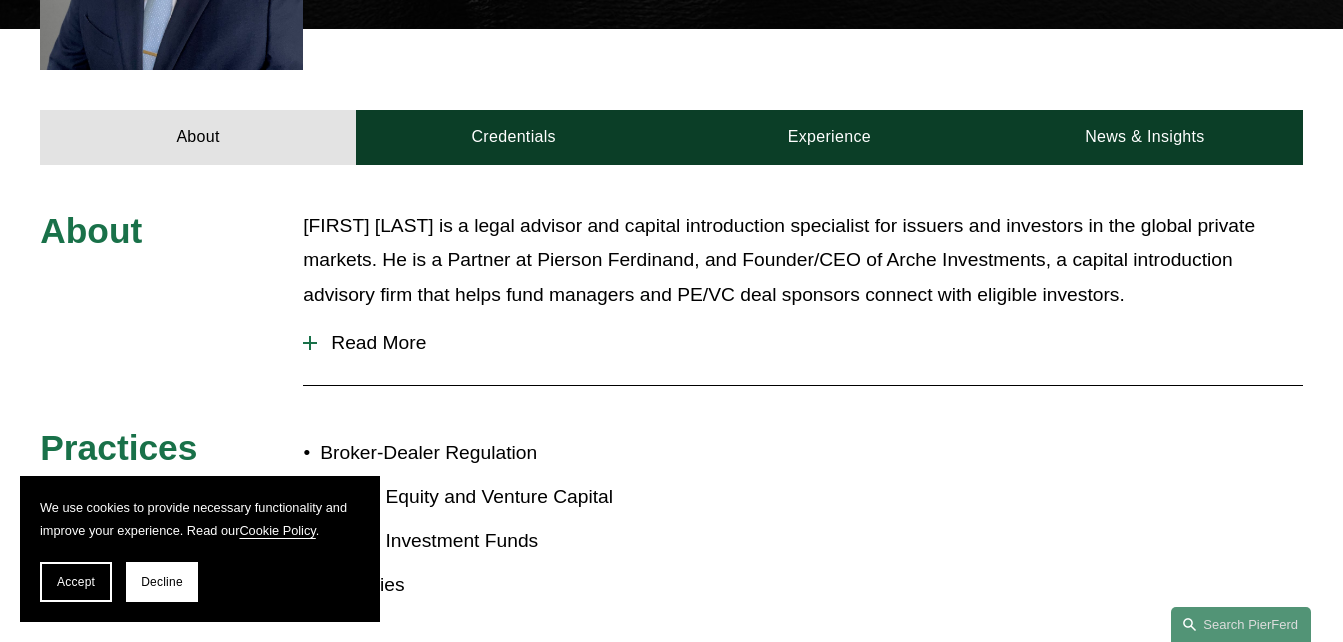 click on "Read More" at bounding box center (809, 343) 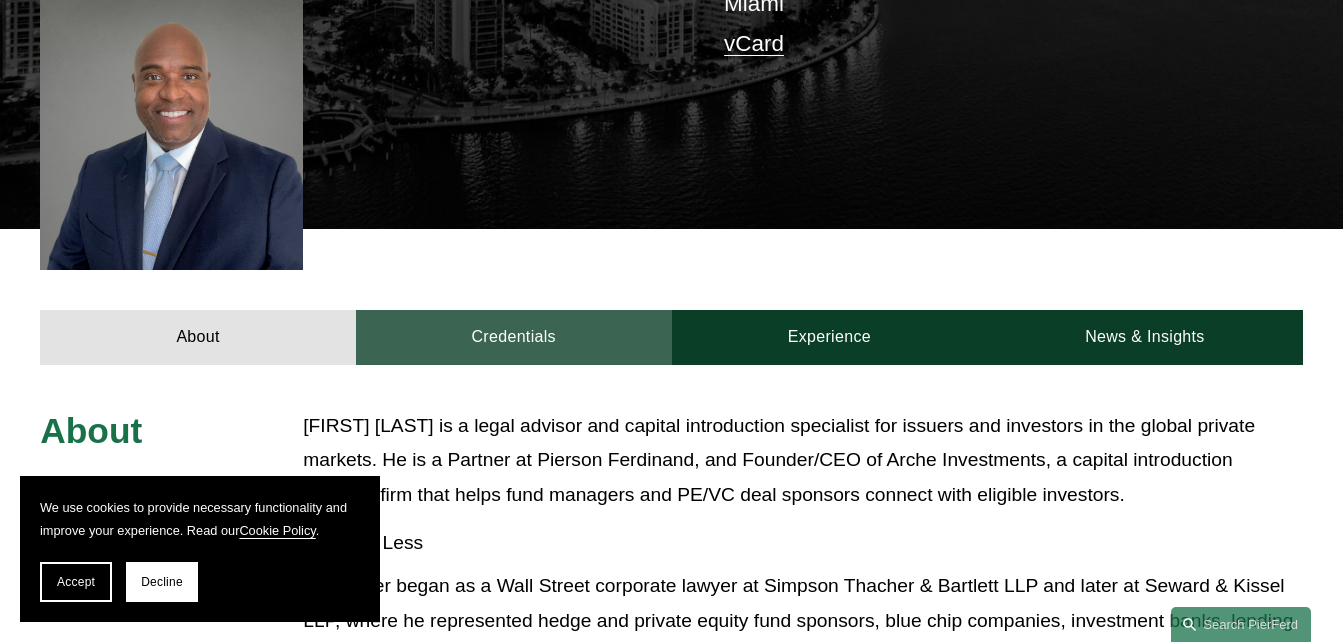 scroll, scrollTop: 200, scrollLeft: 0, axis: vertical 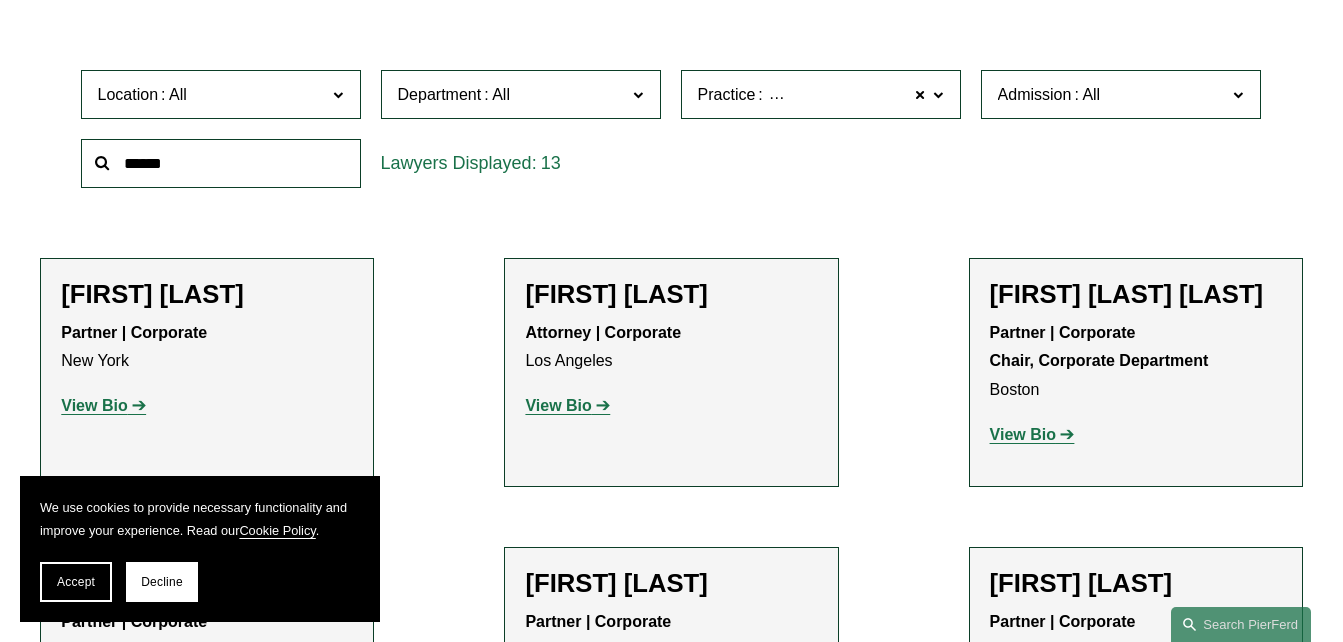 click on "View Bio" 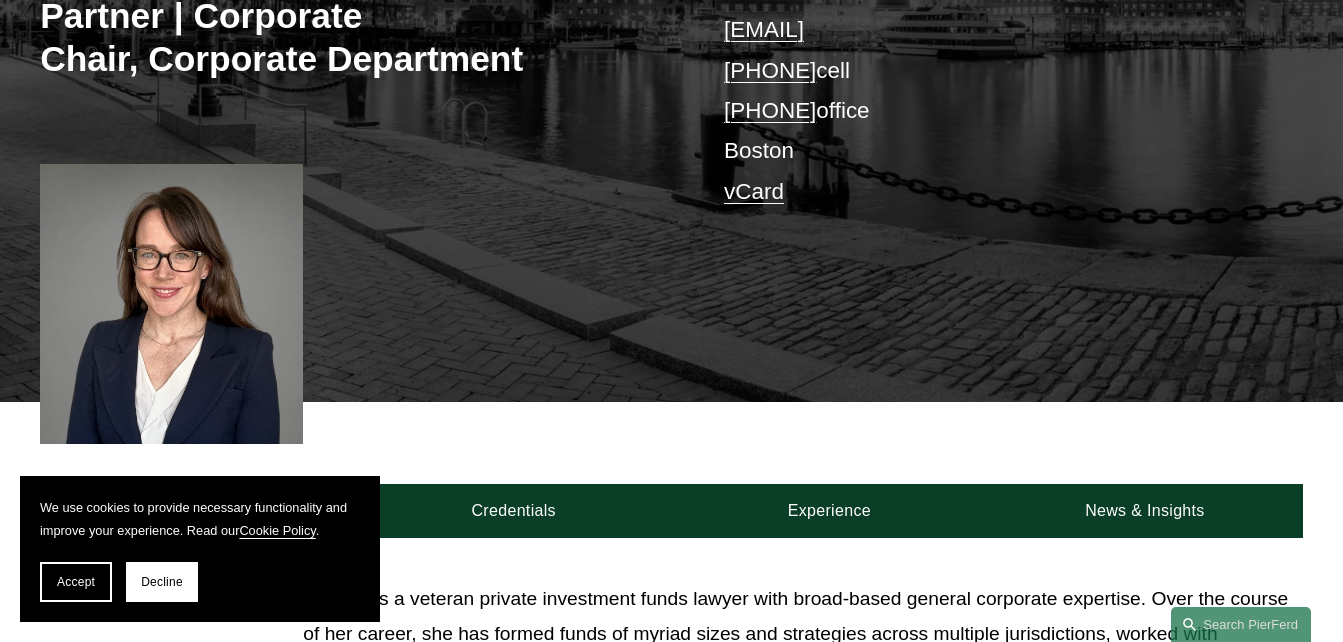 scroll, scrollTop: 400, scrollLeft: 0, axis: vertical 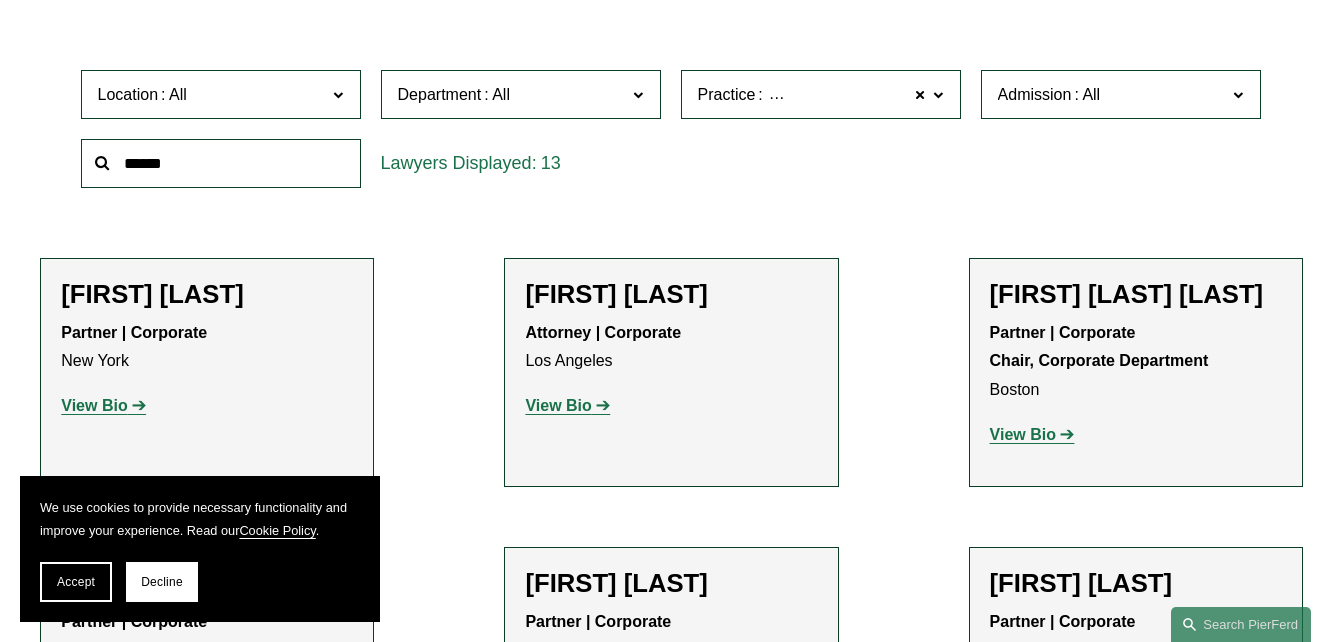 click on "View Bio" 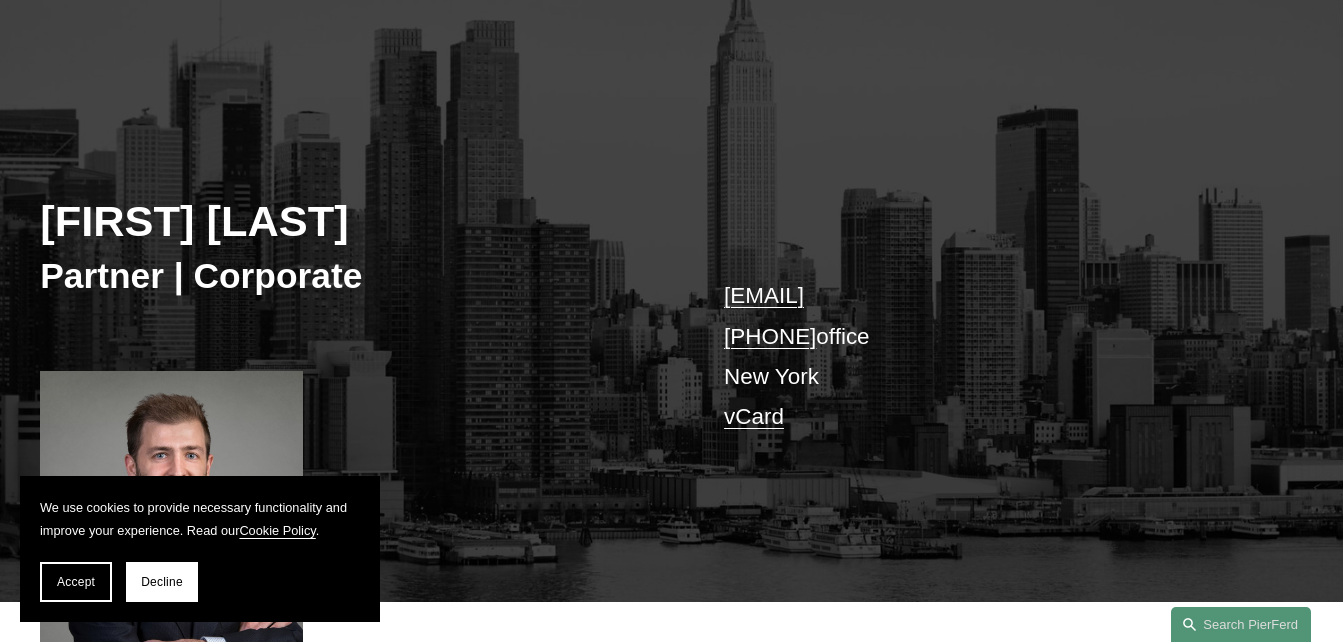 scroll, scrollTop: 500, scrollLeft: 0, axis: vertical 